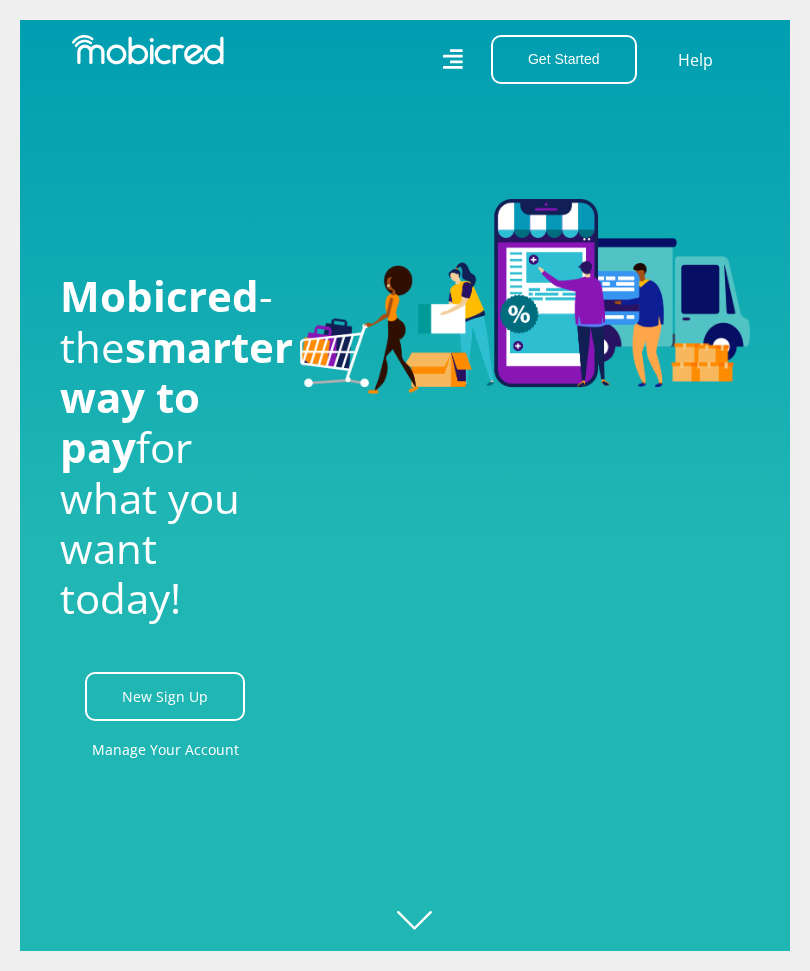 scroll, scrollTop: 90, scrollLeft: 0, axis: vertical 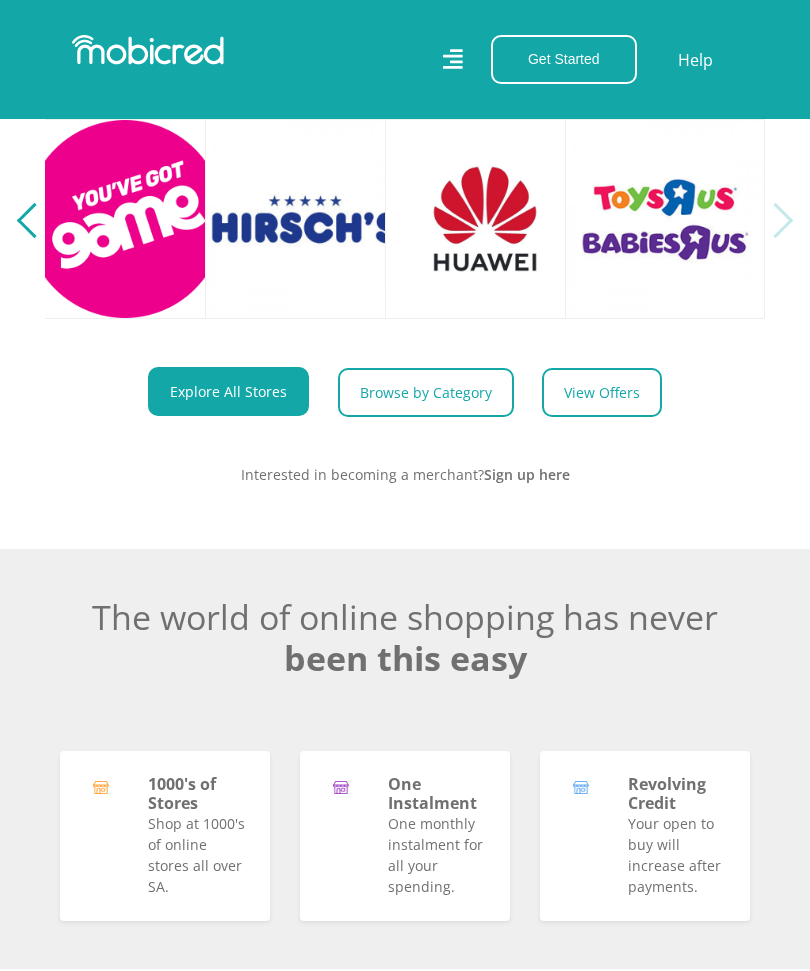 click on "Browse by
Category" at bounding box center [426, 392] 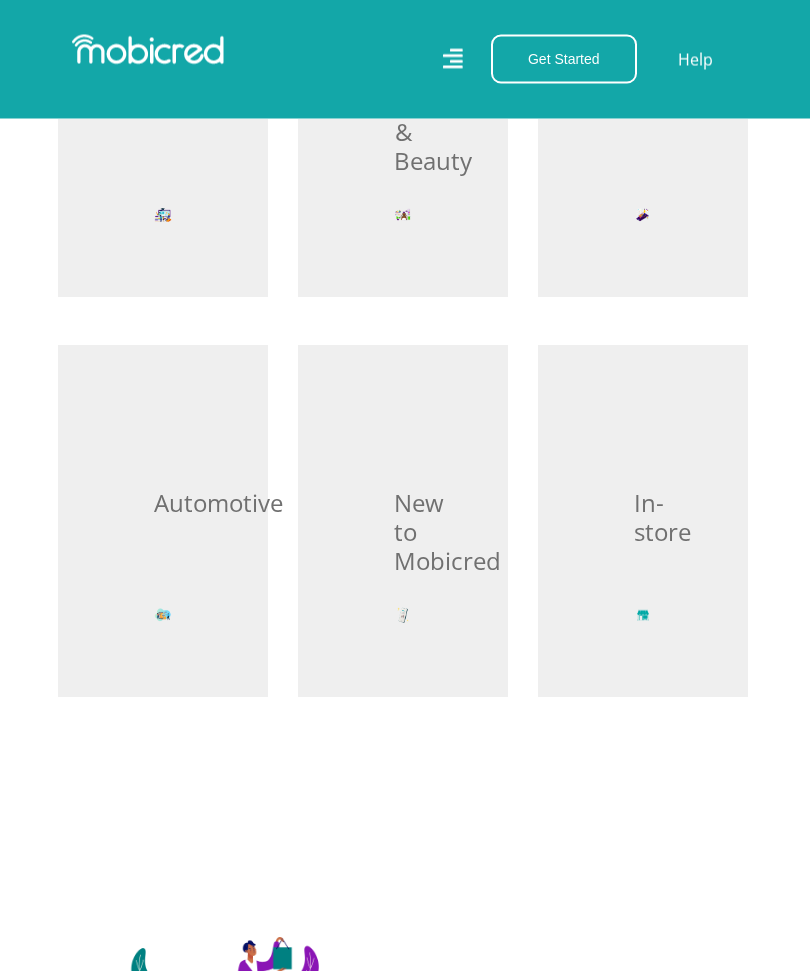 scroll, scrollTop: 2086, scrollLeft: 2, axis: both 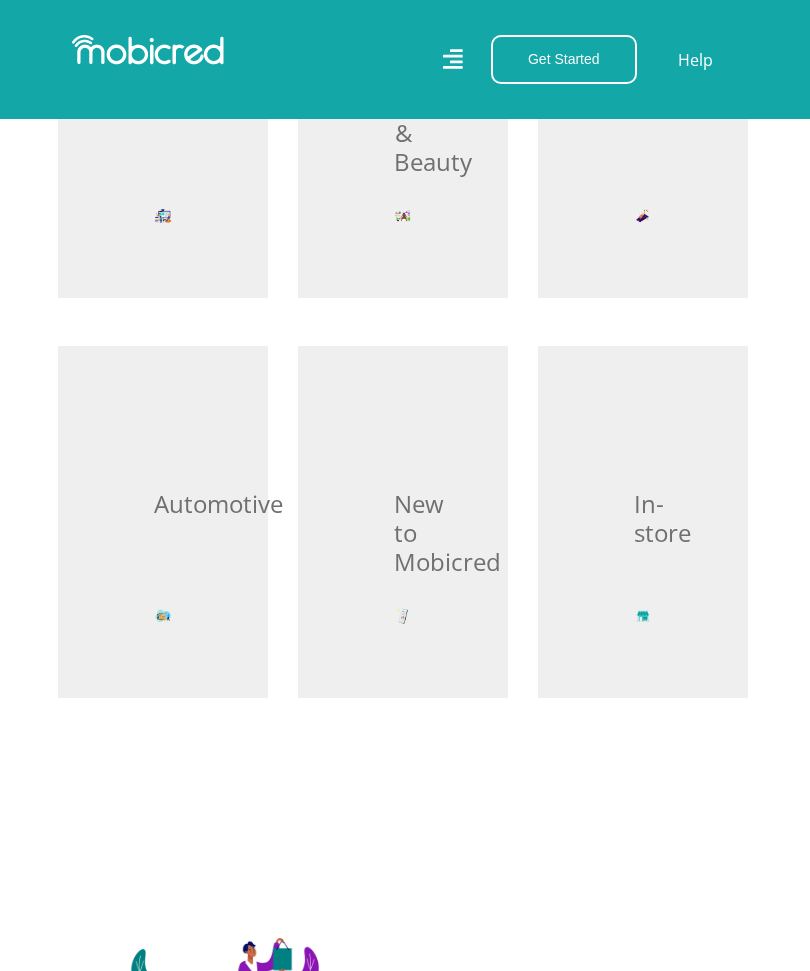 click on "Browse In-store" at bounding box center [643, 454] 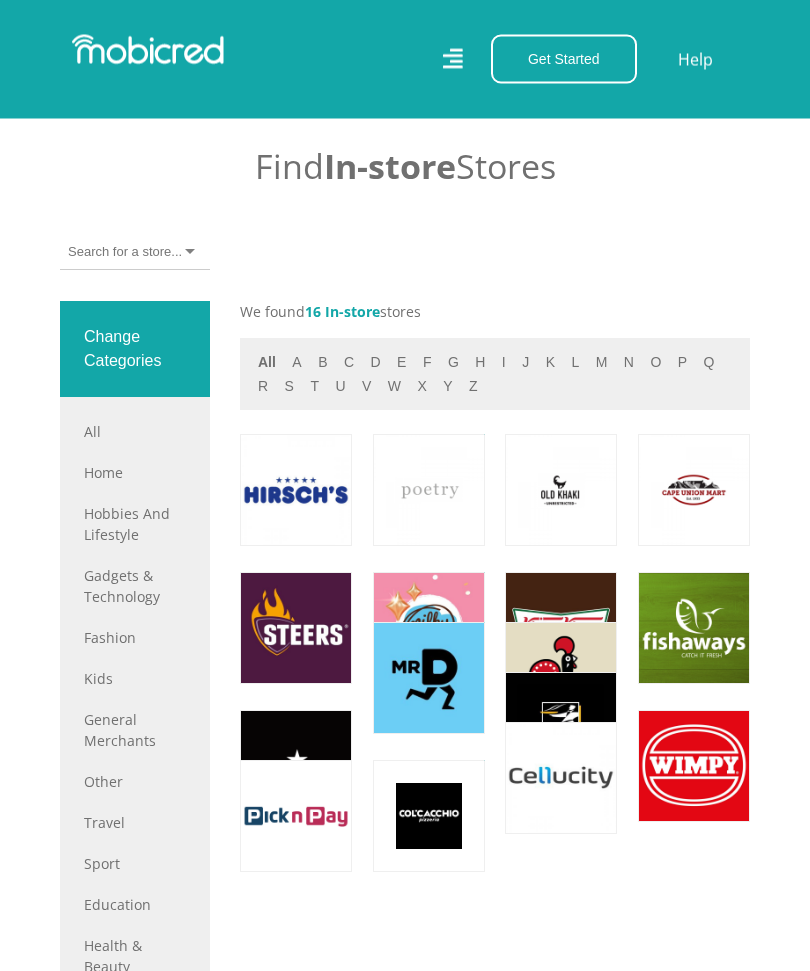 scroll, scrollTop: 730, scrollLeft: 0, axis: vertical 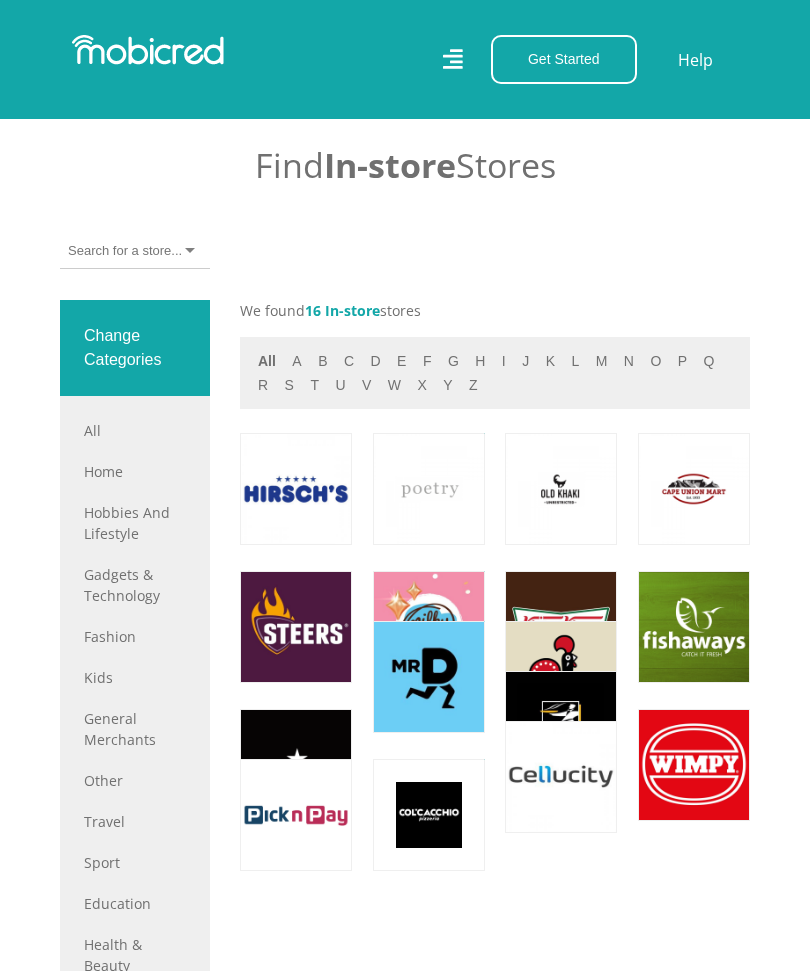 click at bounding box center [694, 765] 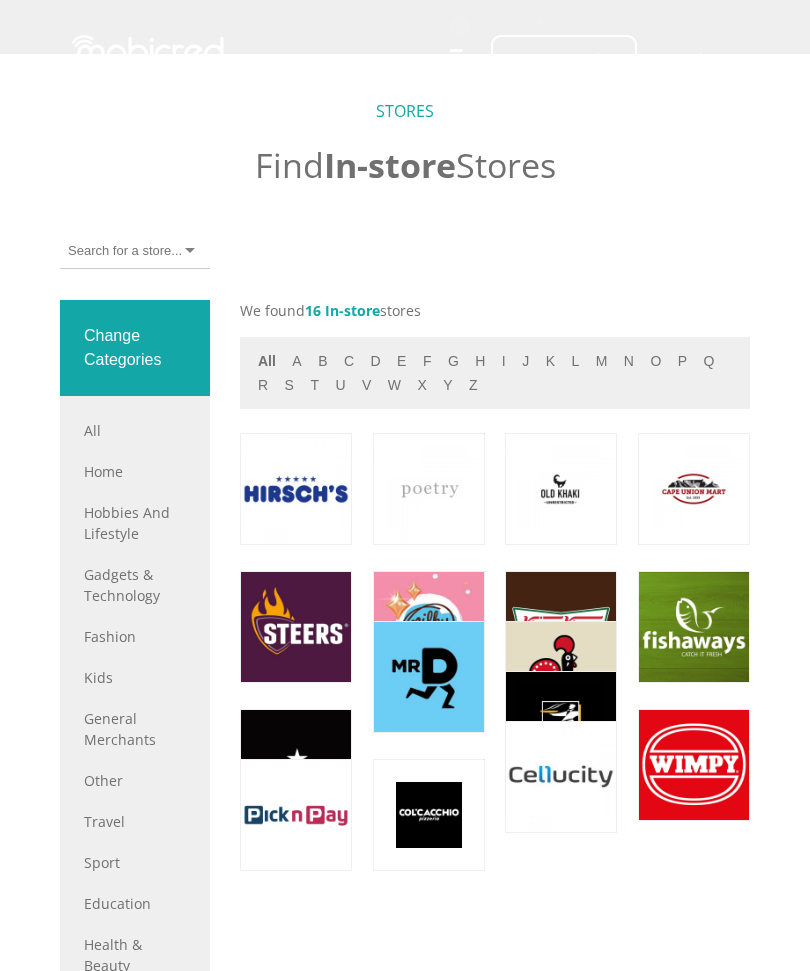 scroll, scrollTop: 797, scrollLeft: 0, axis: vertical 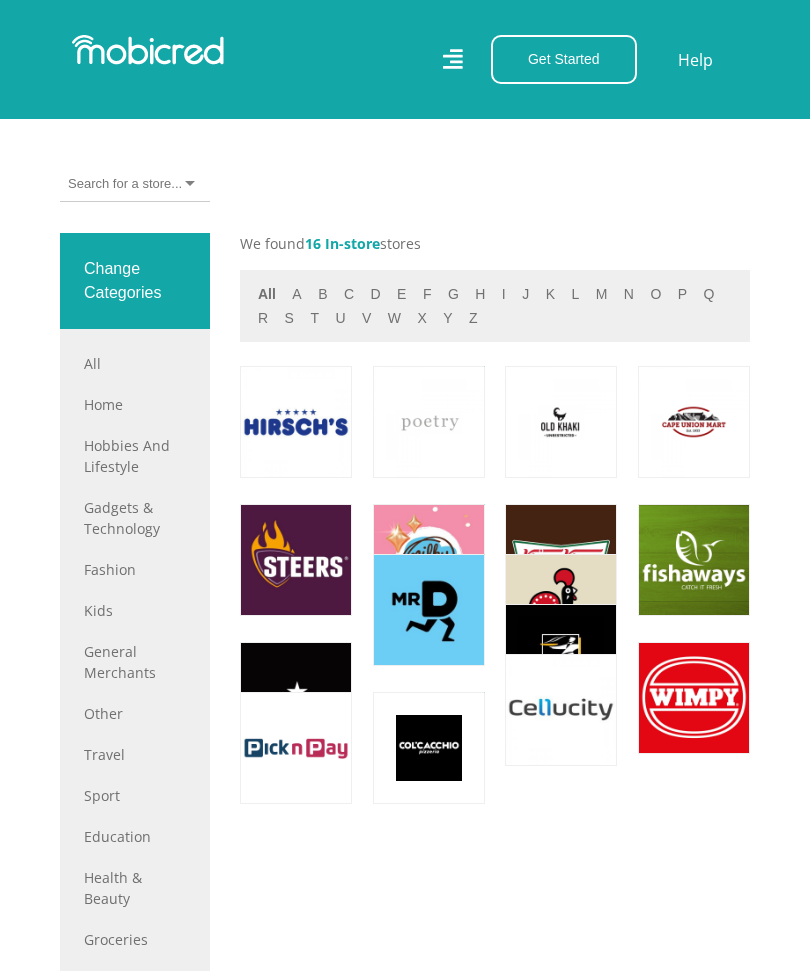 click at bounding box center (561, 610) 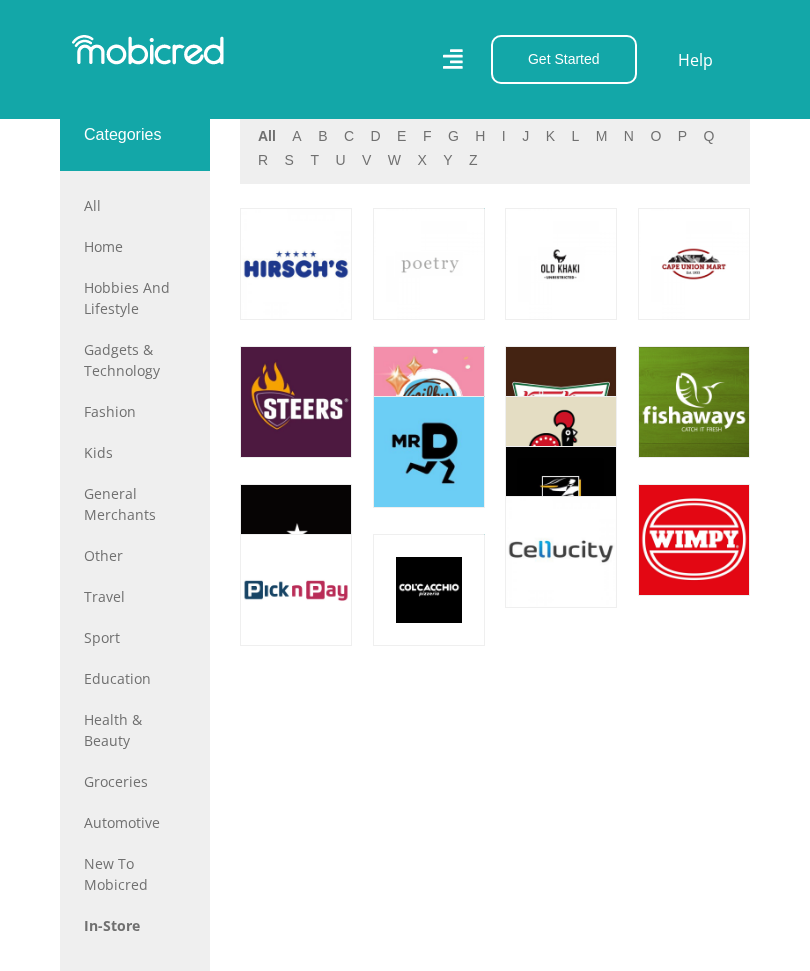 scroll, scrollTop: 952, scrollLeft: 0, axis: vertical 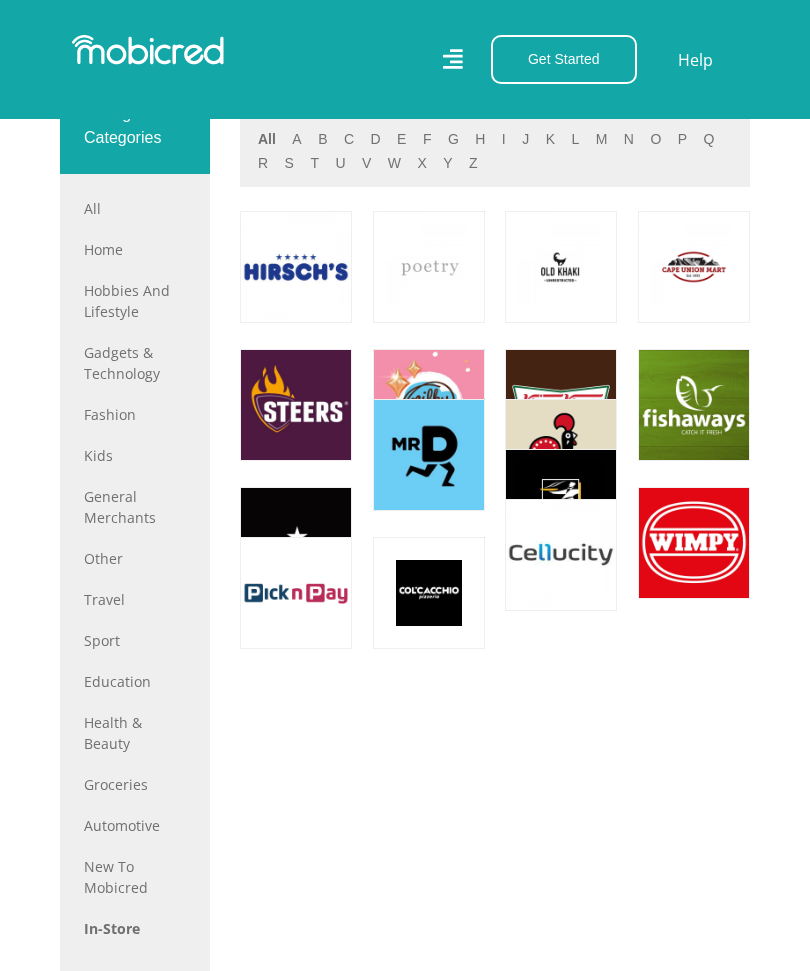 click on "Hobbies and Lifestyle" at bounding box center (135, 301) 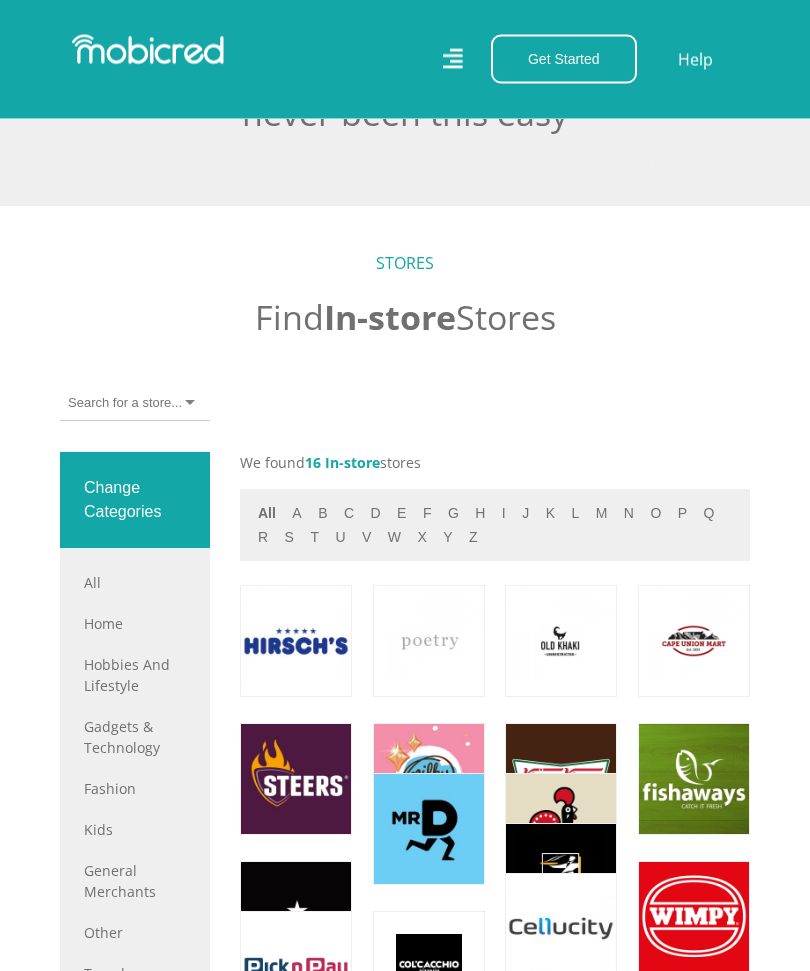 scroll, scrollTop: 578, scrollLeft: 0, axis: vertical 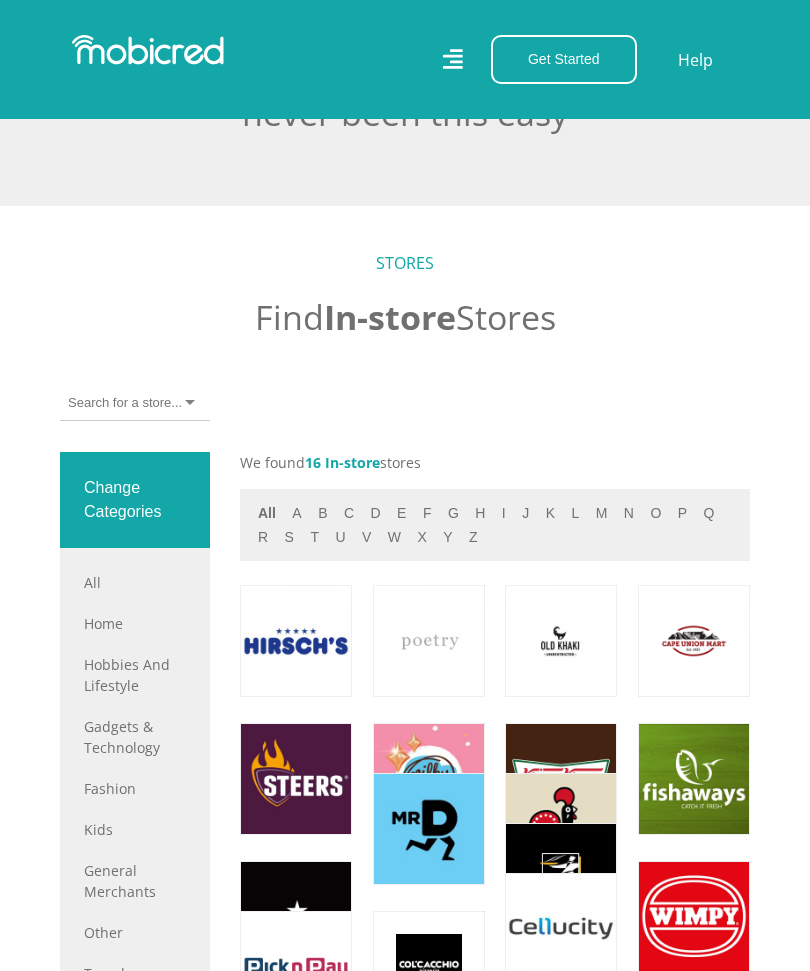 click on "In-store" at bounding box center (352, 462) 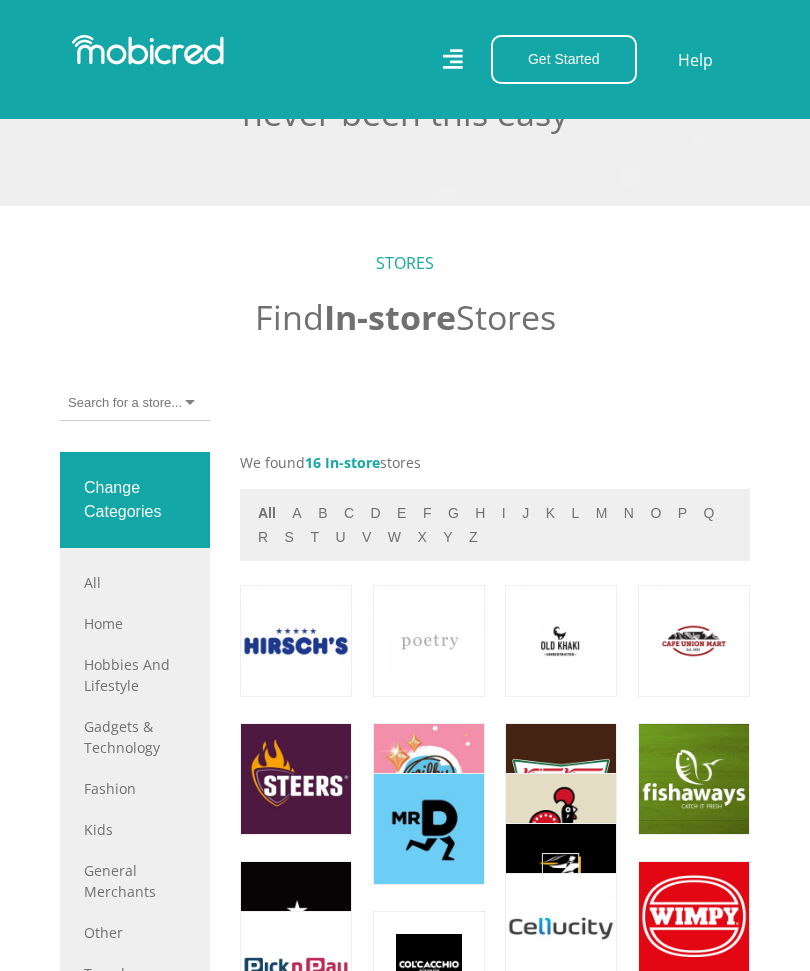 click on "In-store" at bounding box center (352, 462) 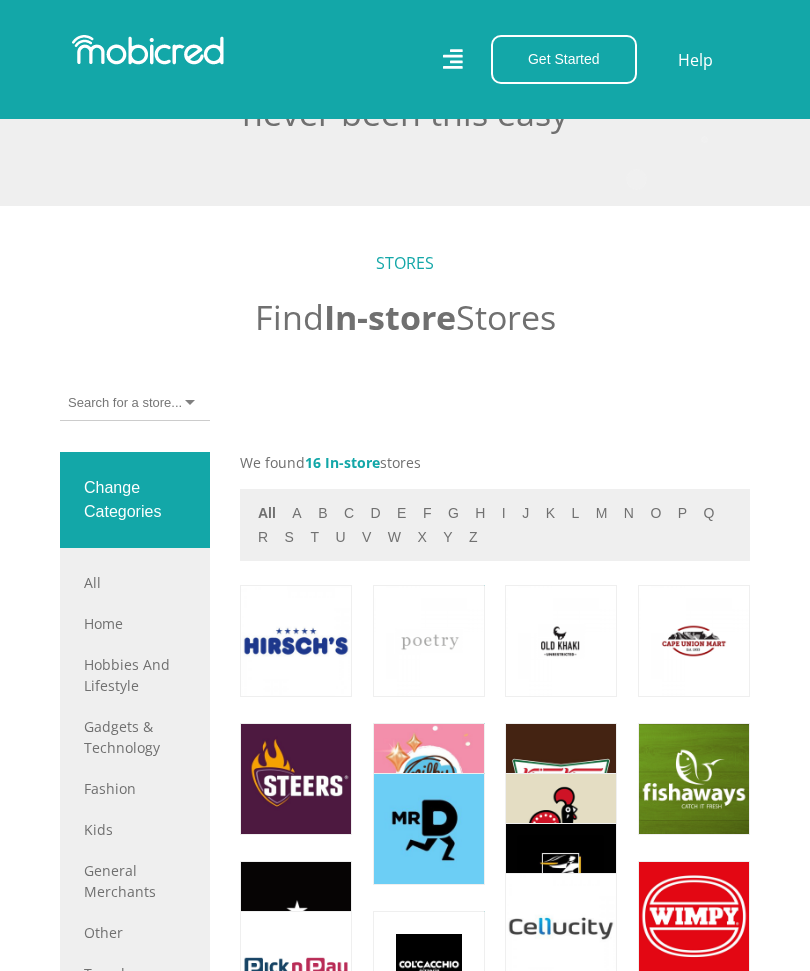 click at bounding box center [129, 403] 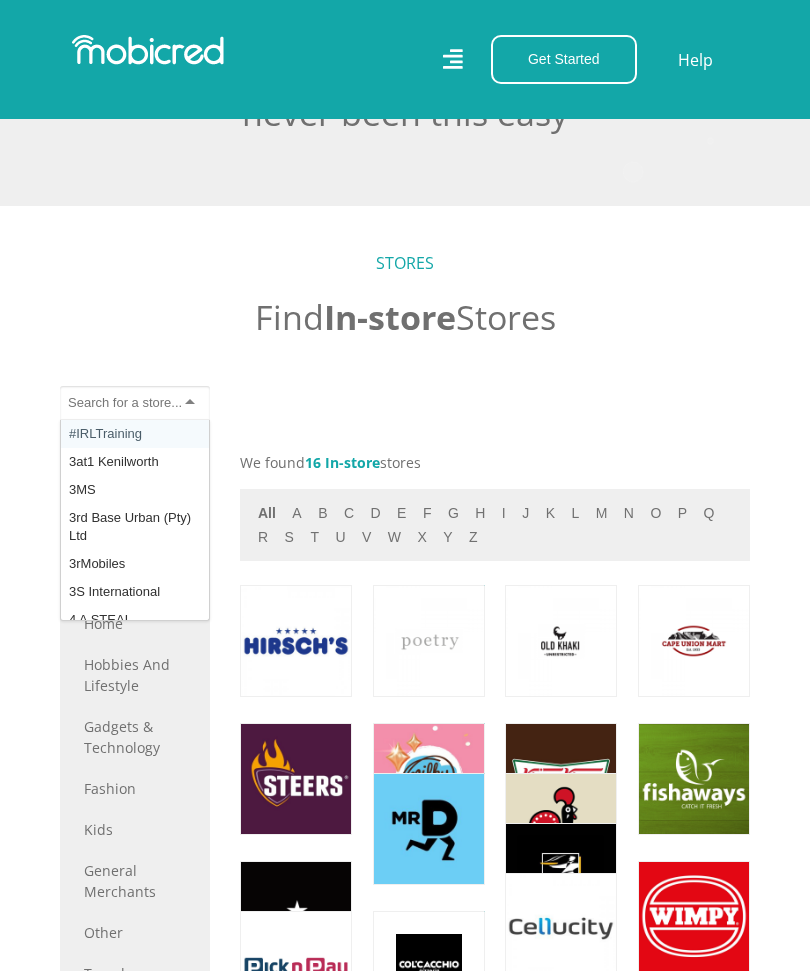 scroll, scrollTop: 577, scrollLeft: 0, axis: vertical 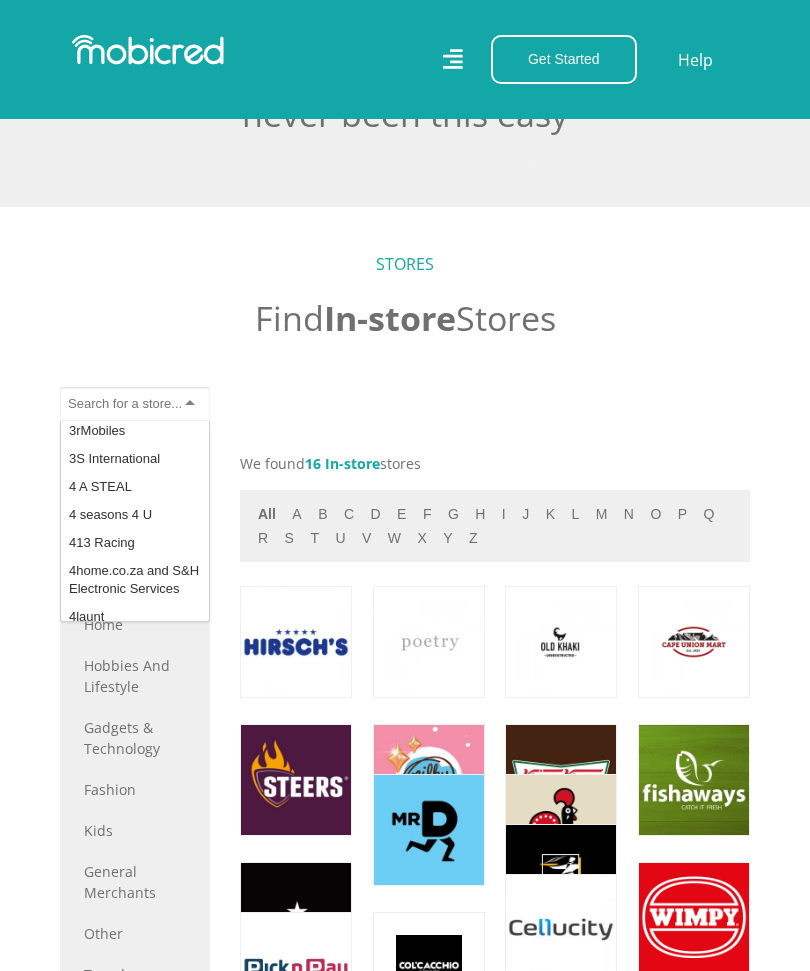 click at bounding box center [135, 404] 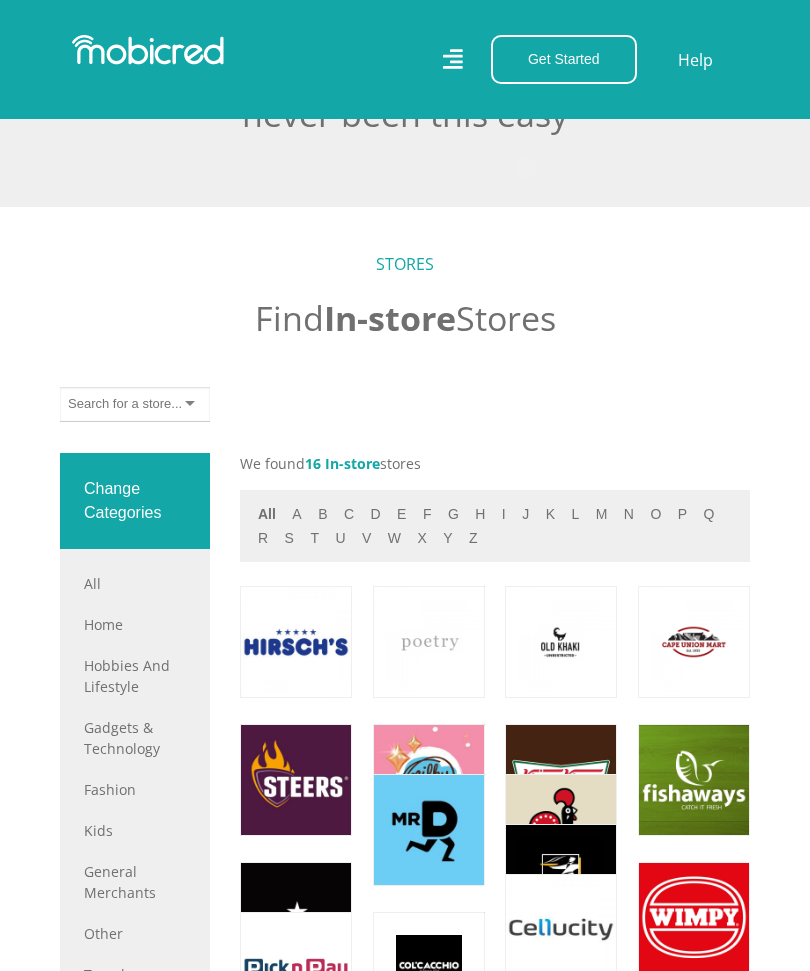 scroll, scrollTop: 0, scrollLeft: 0, axis: both 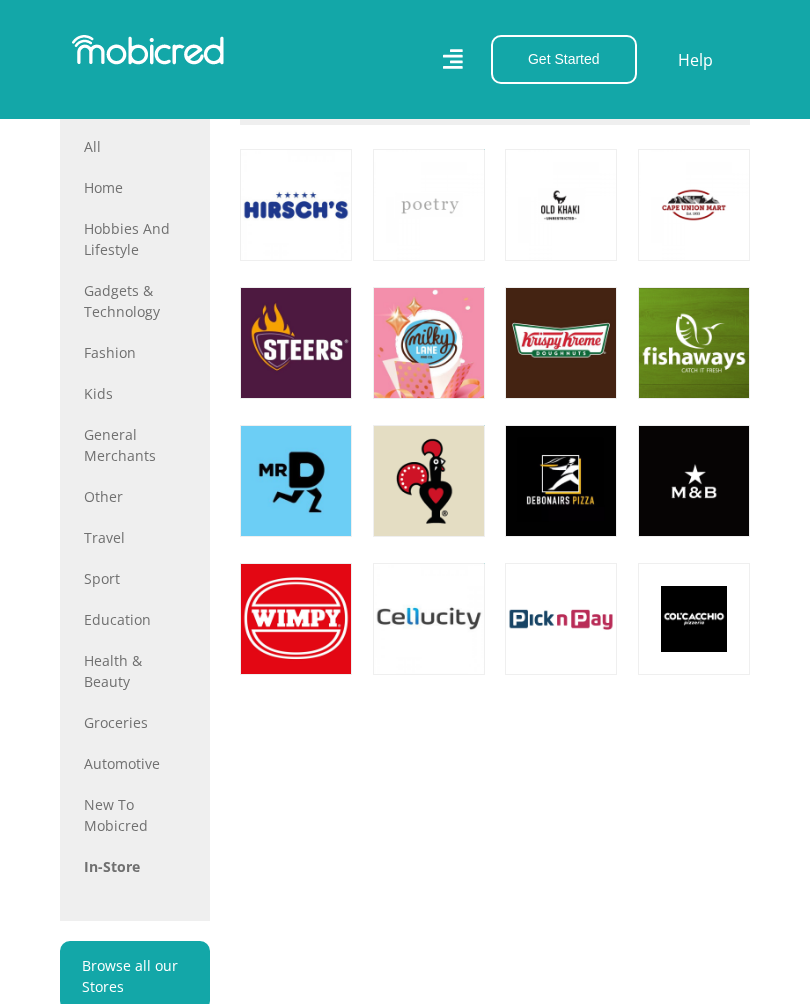 click at bounding box center [296, 343] 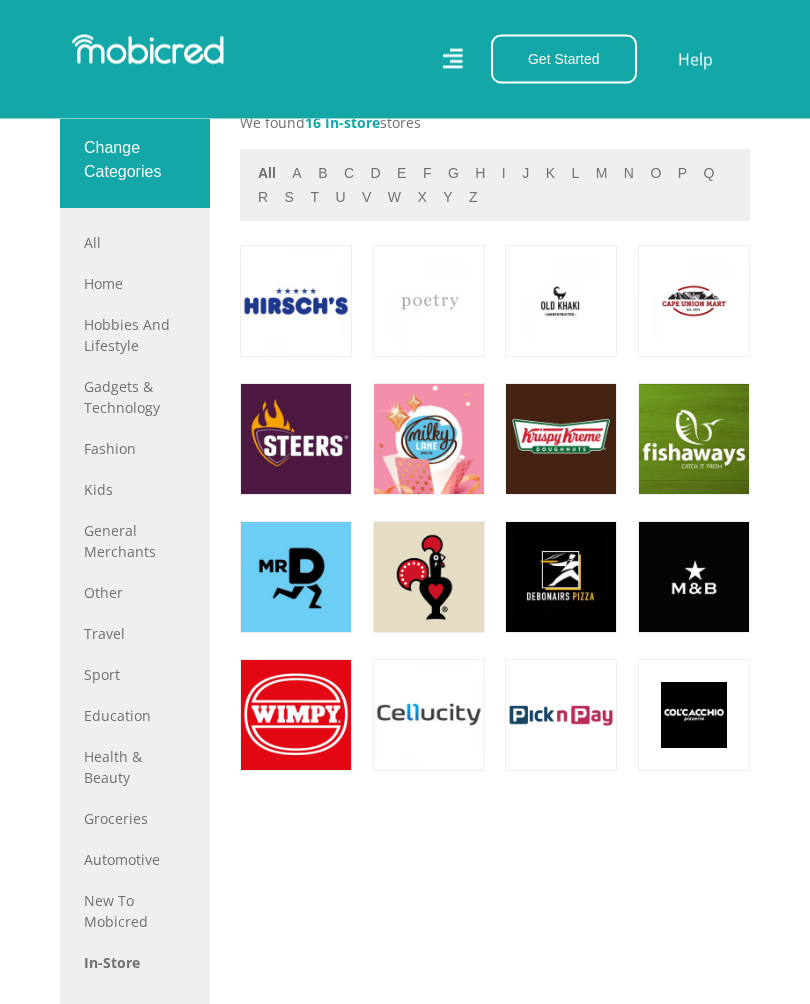 scroll, scrollTop: 938, scrollLeft: 0, axis: vertical 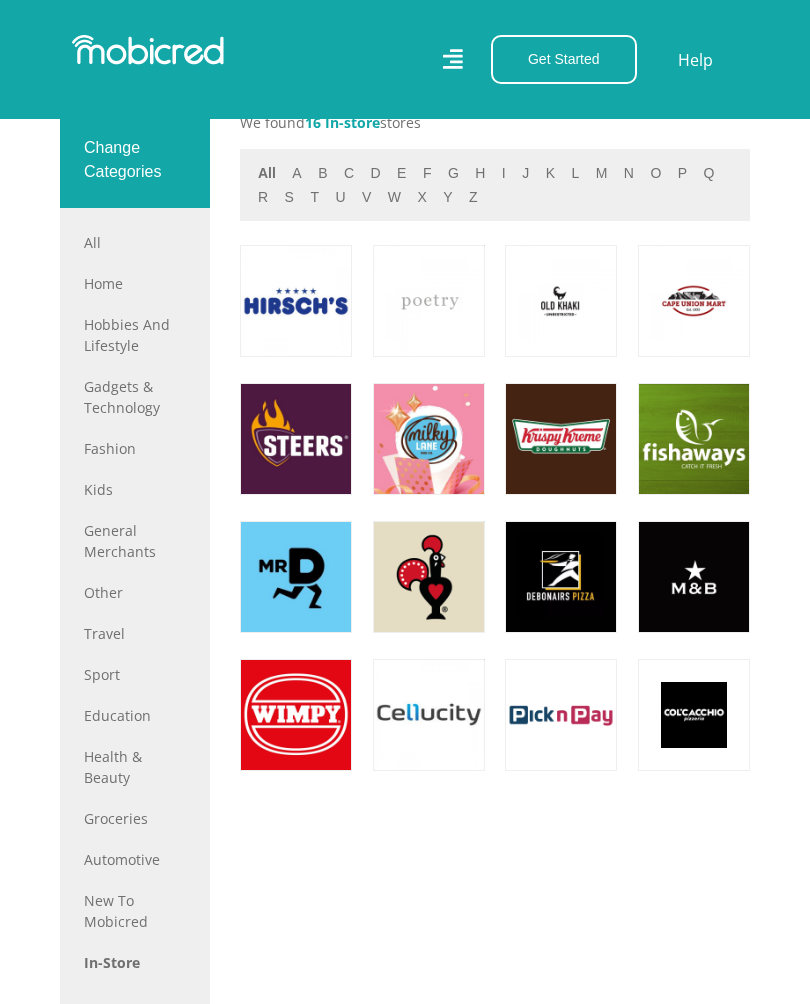 click at bounding box center (296, 577) 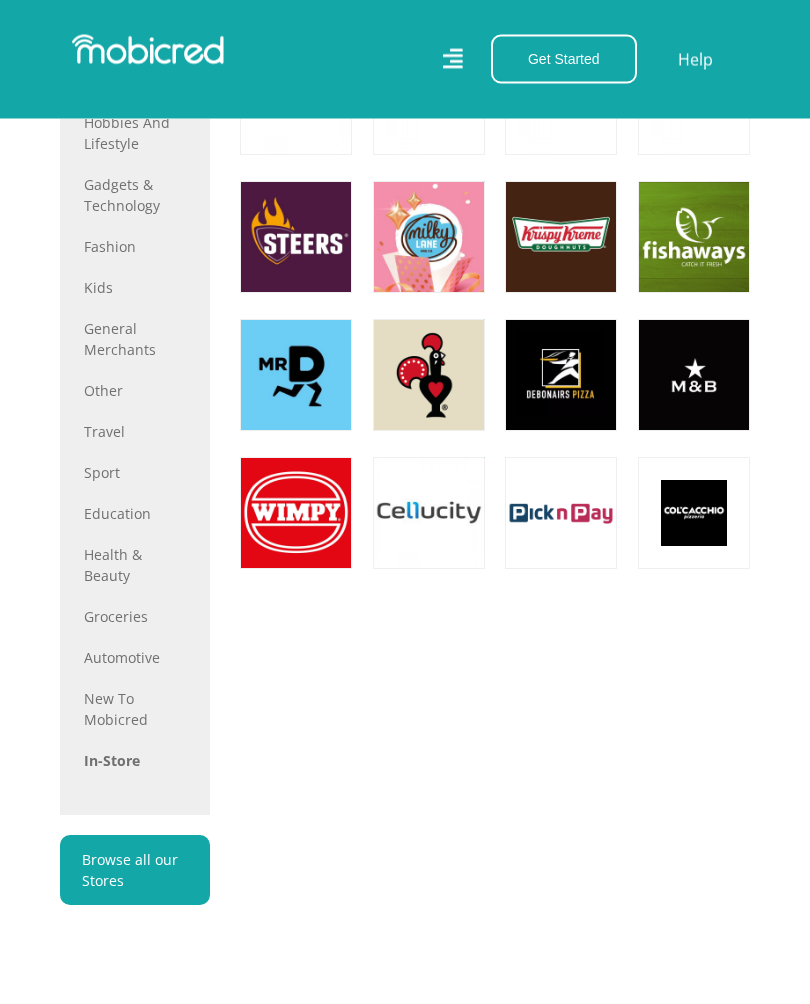scroll, scrollTop: 1142, scrollLeft: 0, axis: vertical 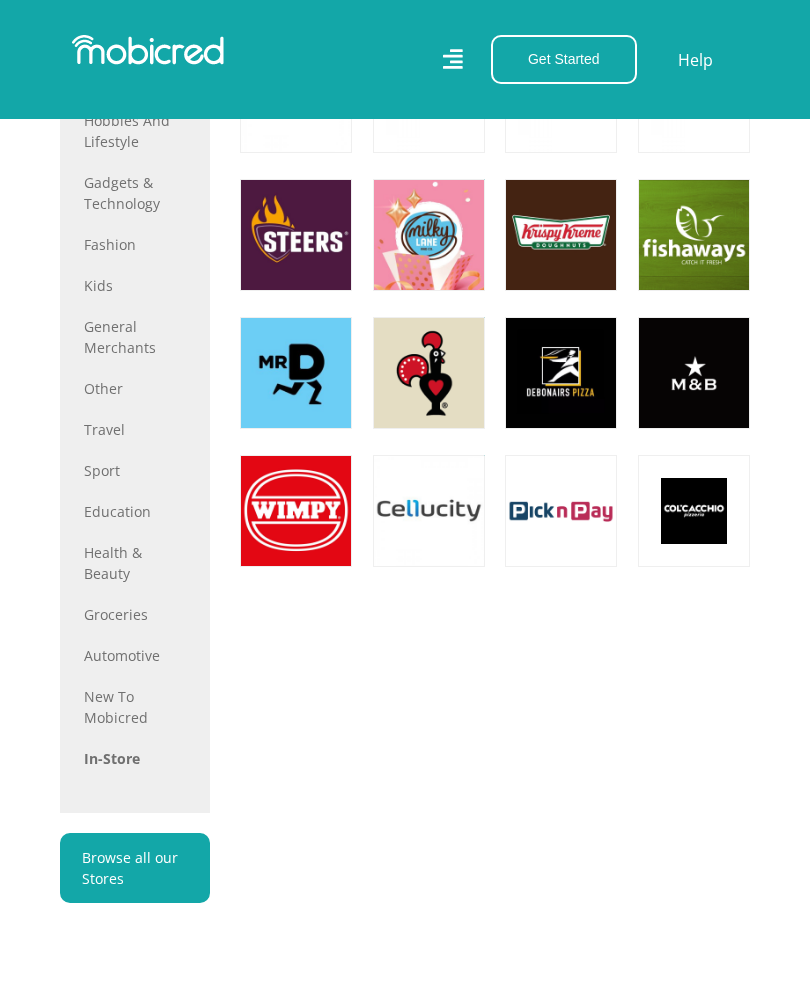 click at bounding box center (296, 511) 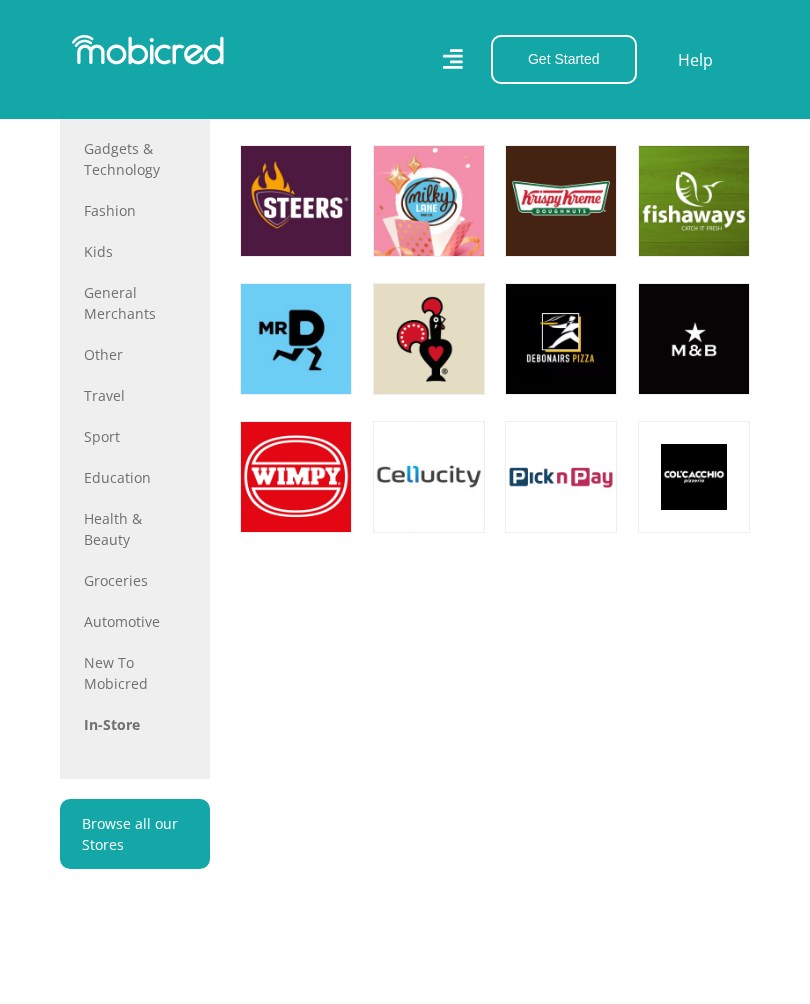 click at bounding box center [296, 339] 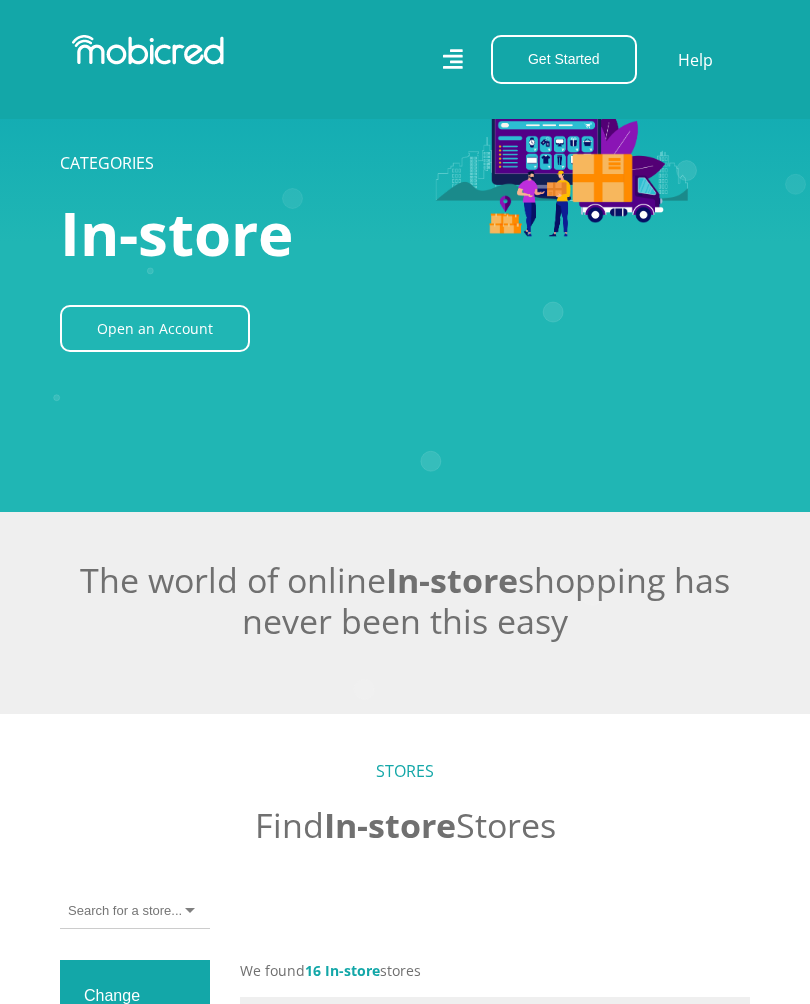 scroll, scrollTop: 0, scrollLeft: 0, axis: both 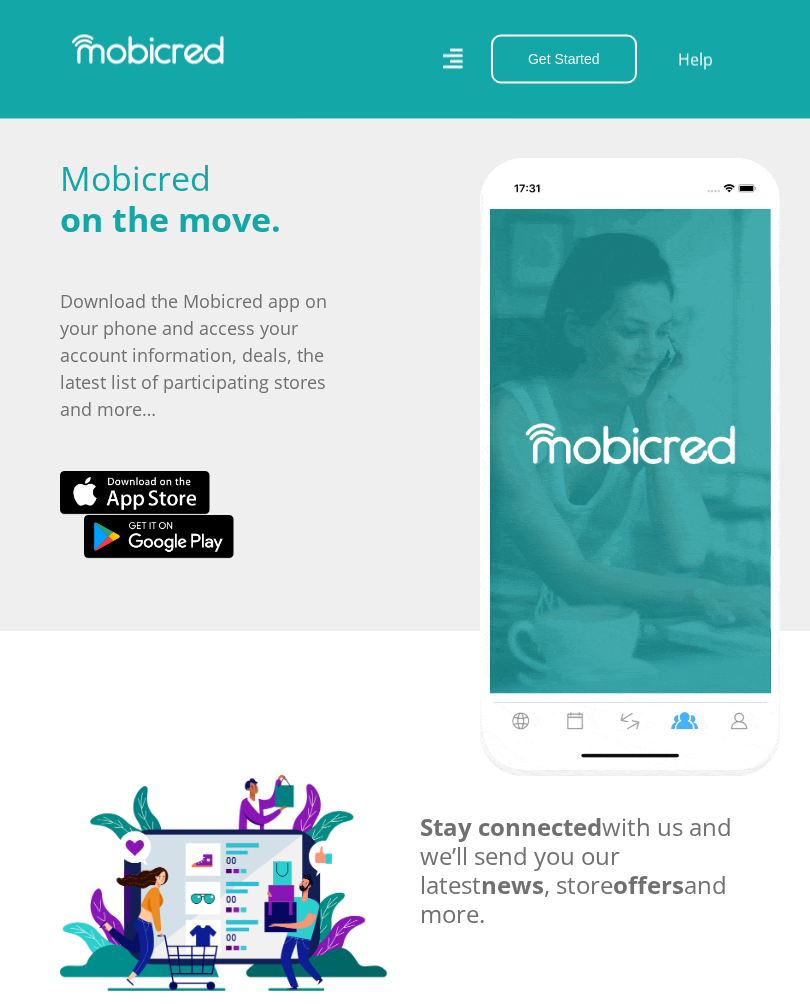 click at bounding box center (630, 468) 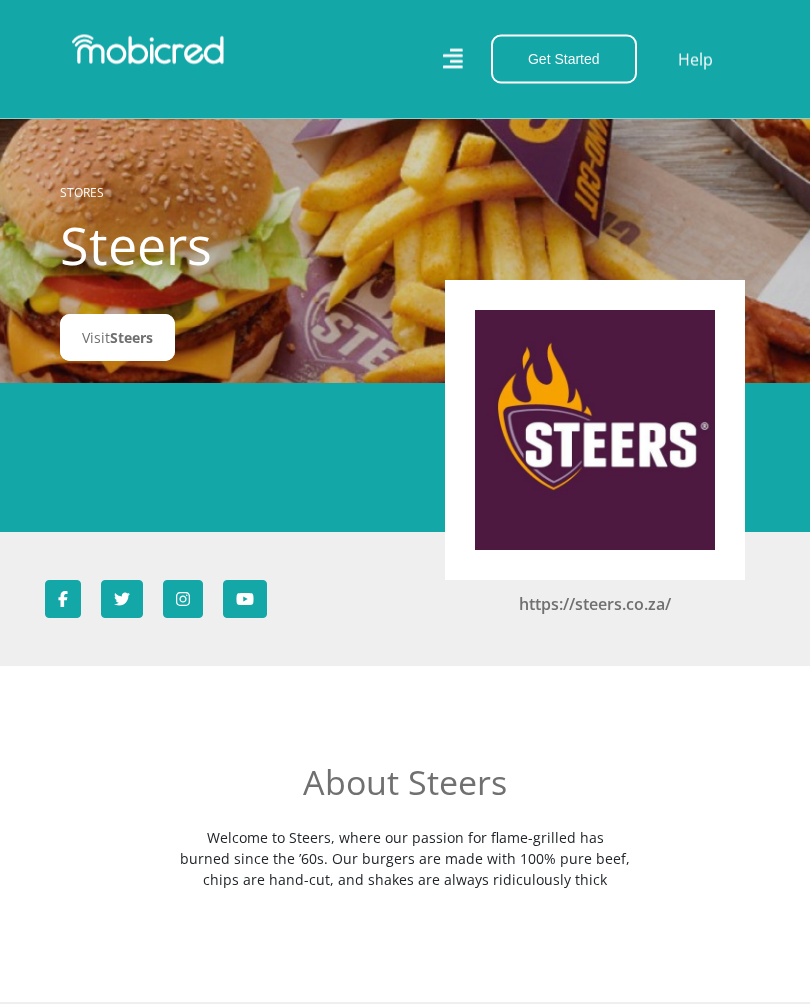 scroll, scrollTop: 0, scrollLeft: 0, axis: both 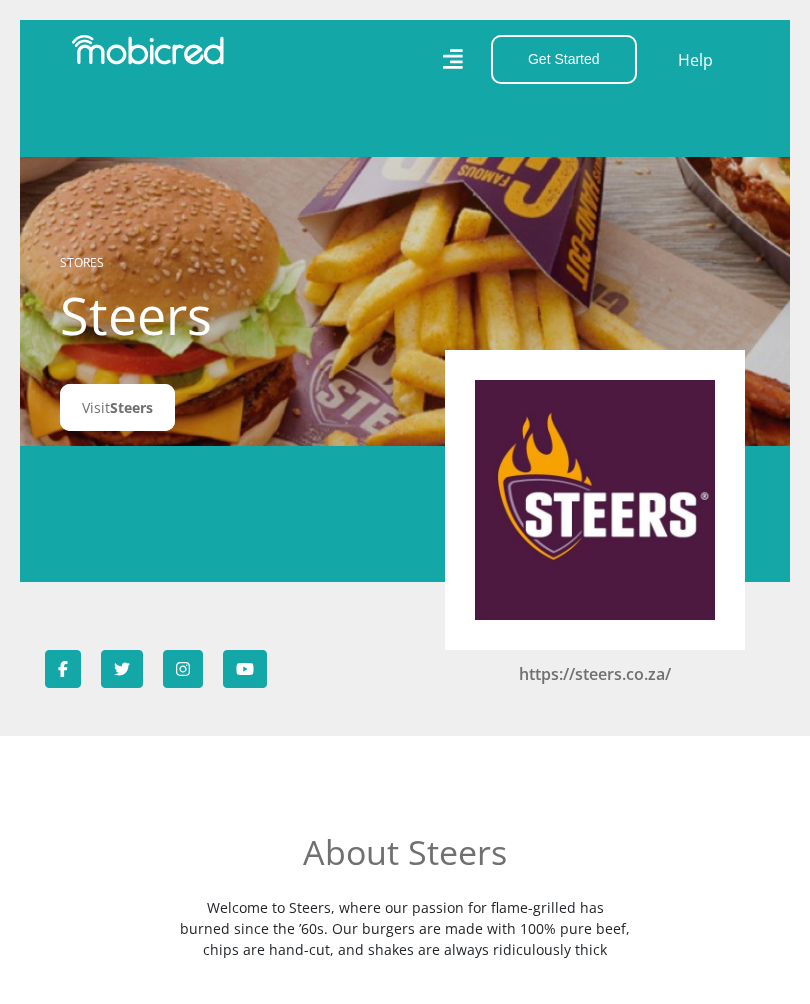 click 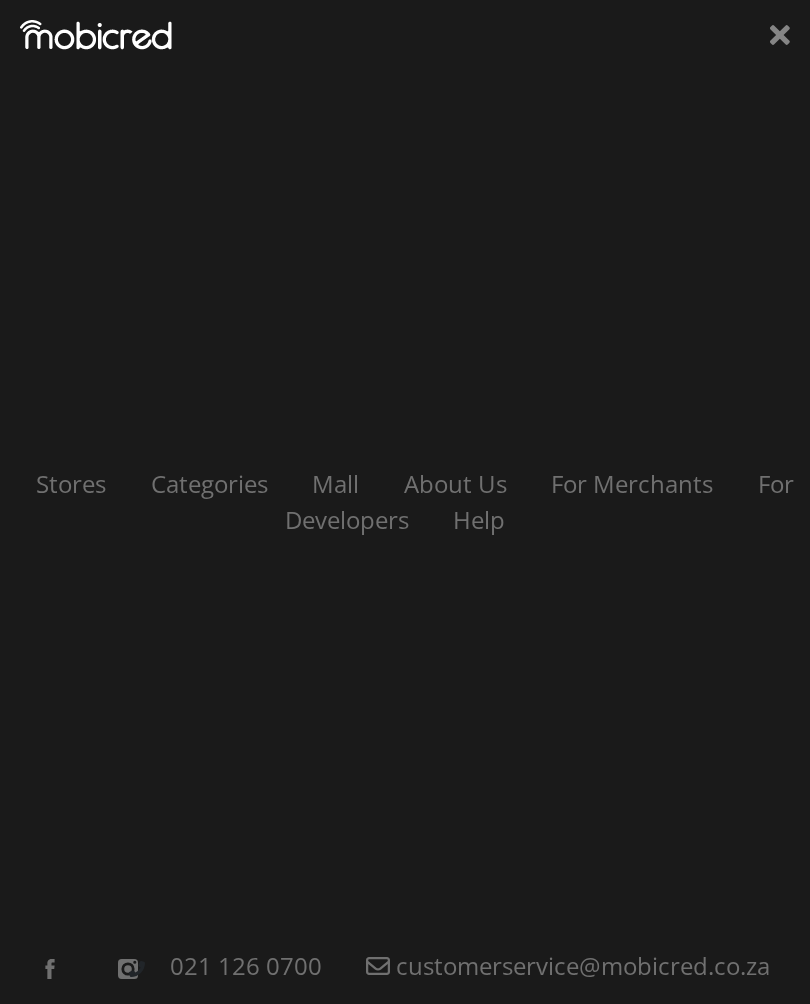 click 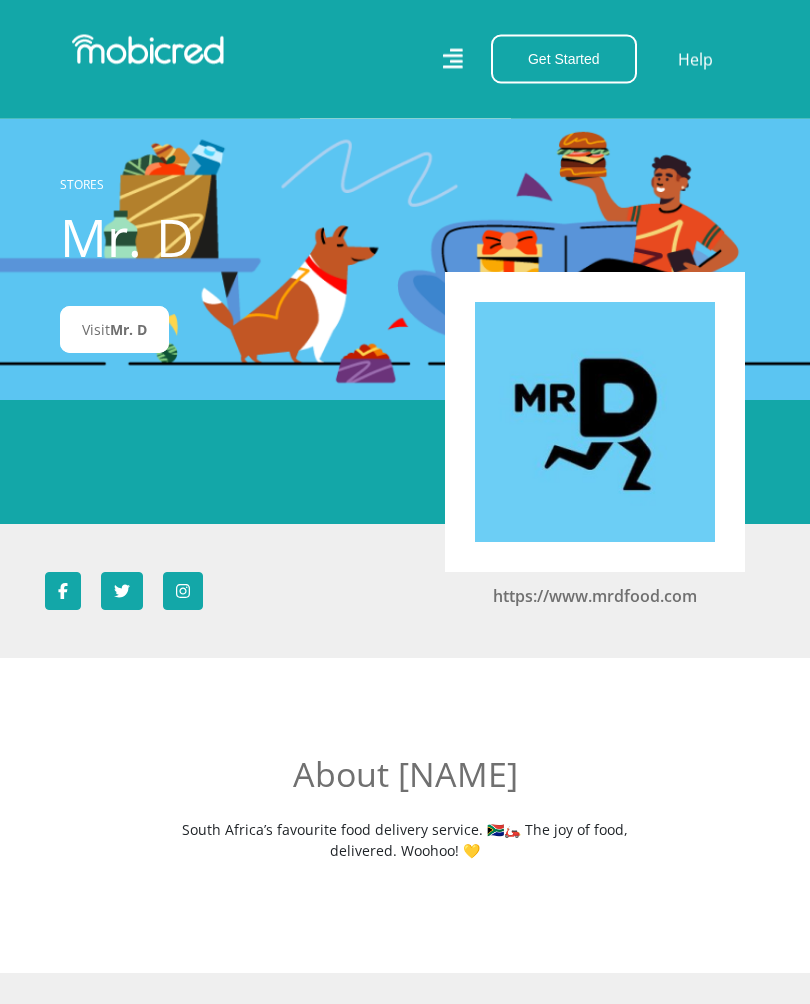 scroll, scrollTop: 0, scrollLeft: 0, axis: both 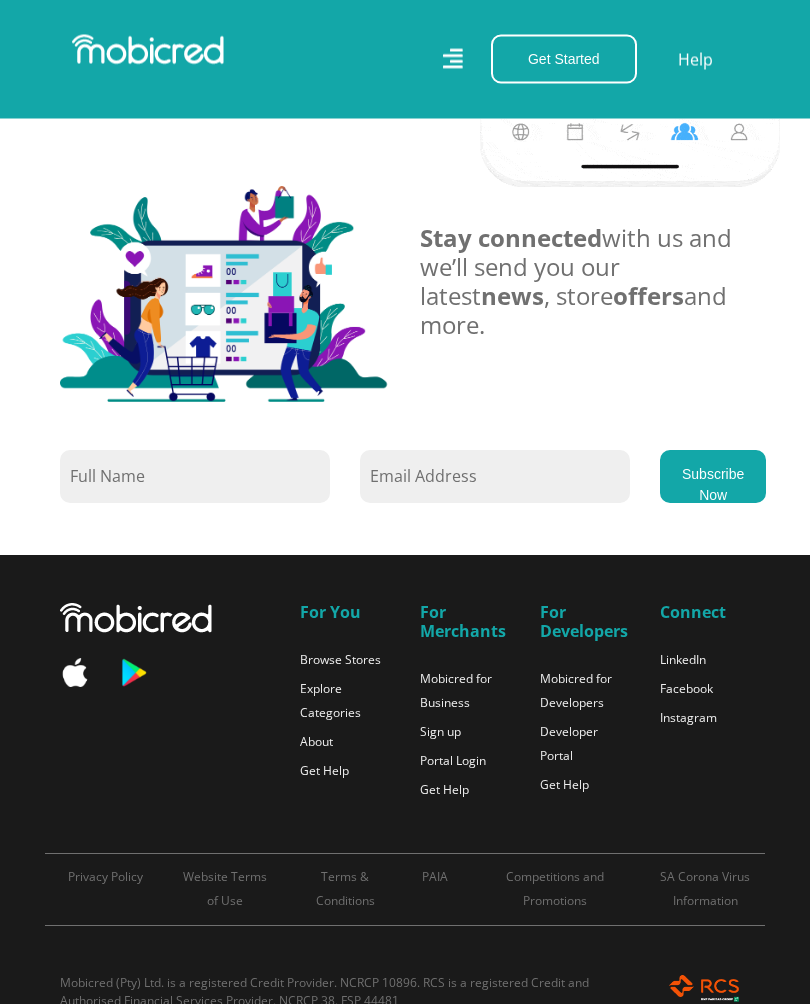 click at bounding box center (195, 477) 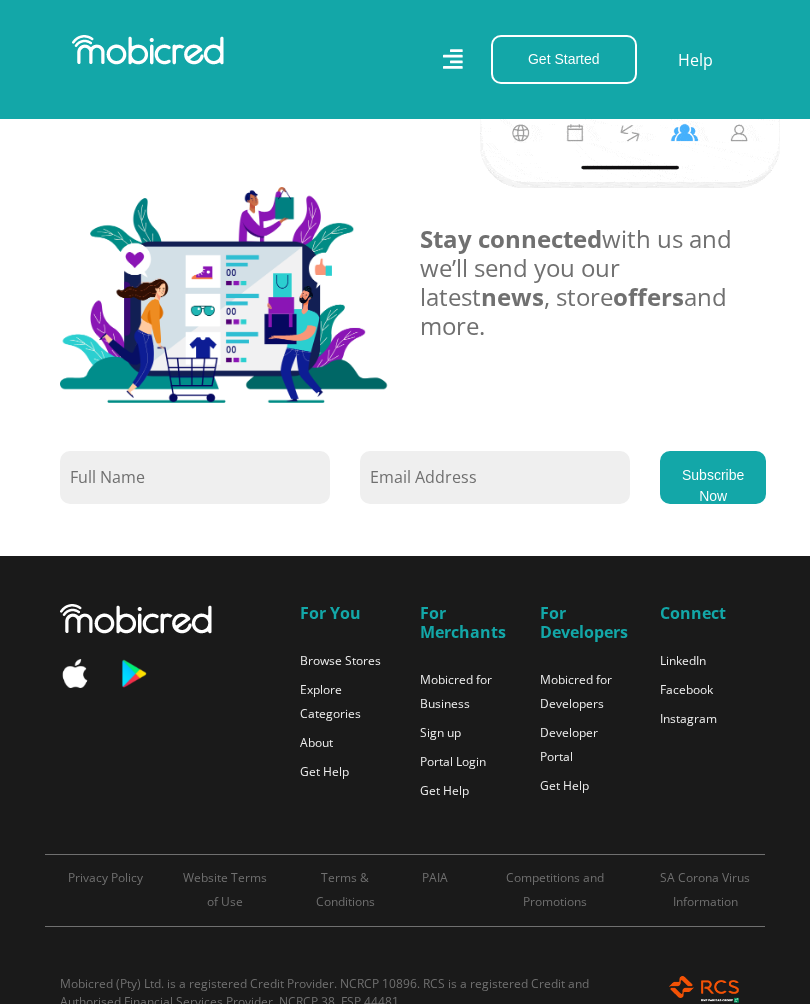 type on "[FIRST] [LAST]" 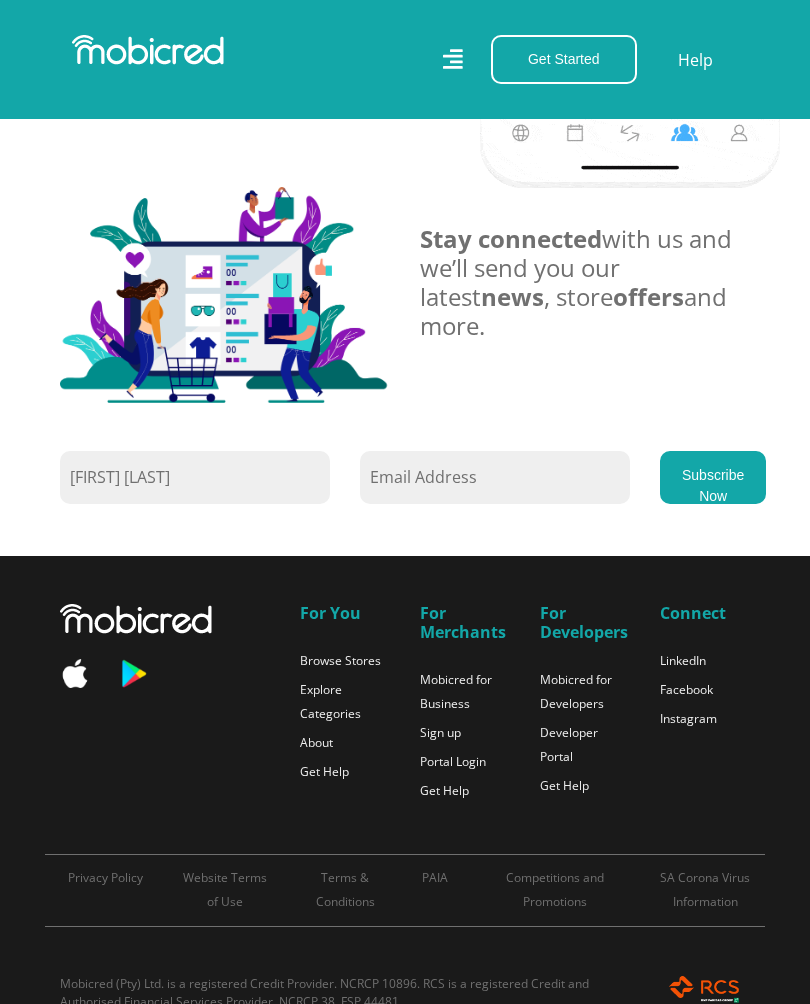 type on "b" 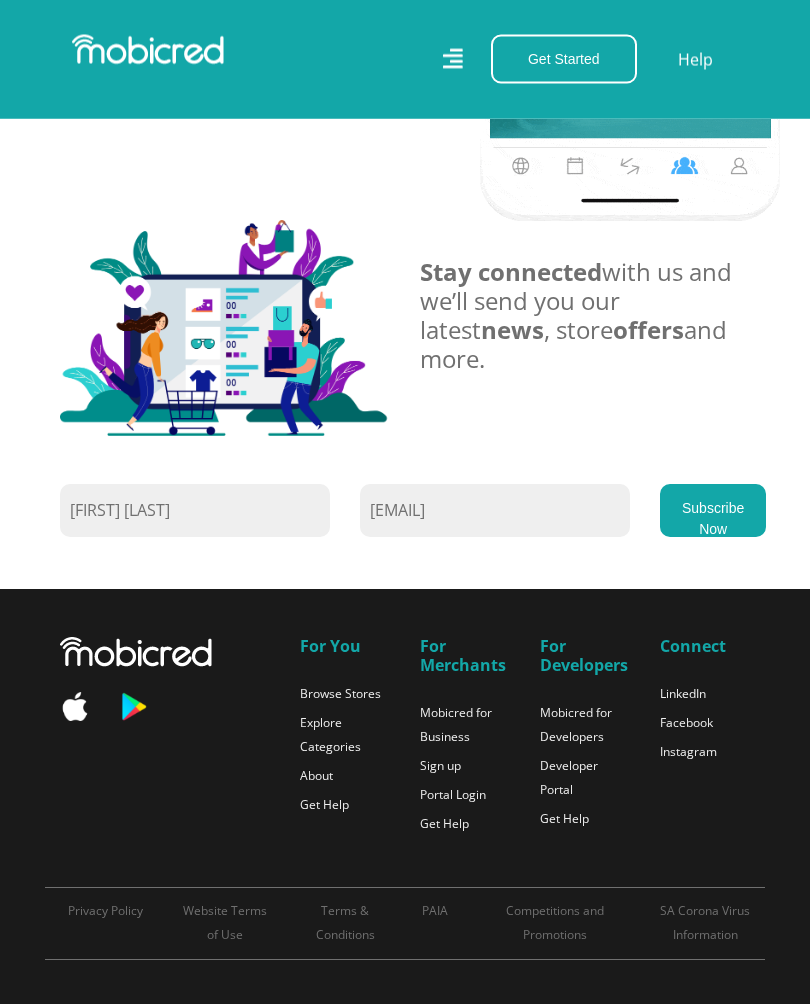 scroll, scrollTop: 1603, scrollLeft: 0, axis: vertical 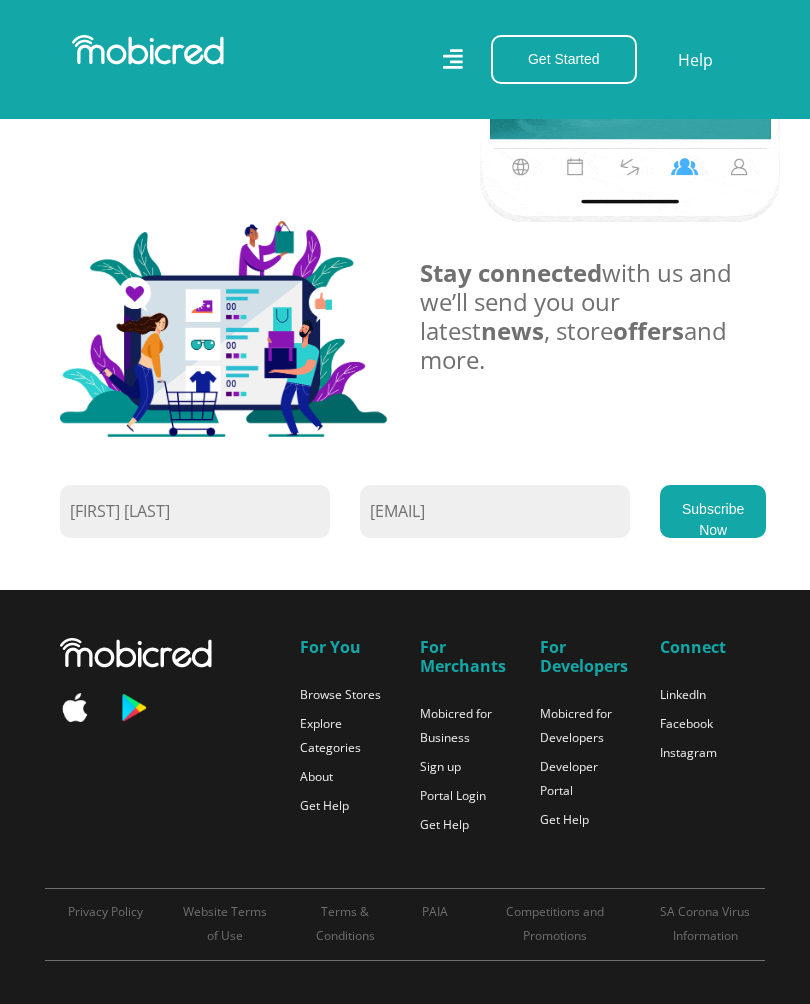 click on "Subscribe Now" at bounding box center [713, 511] 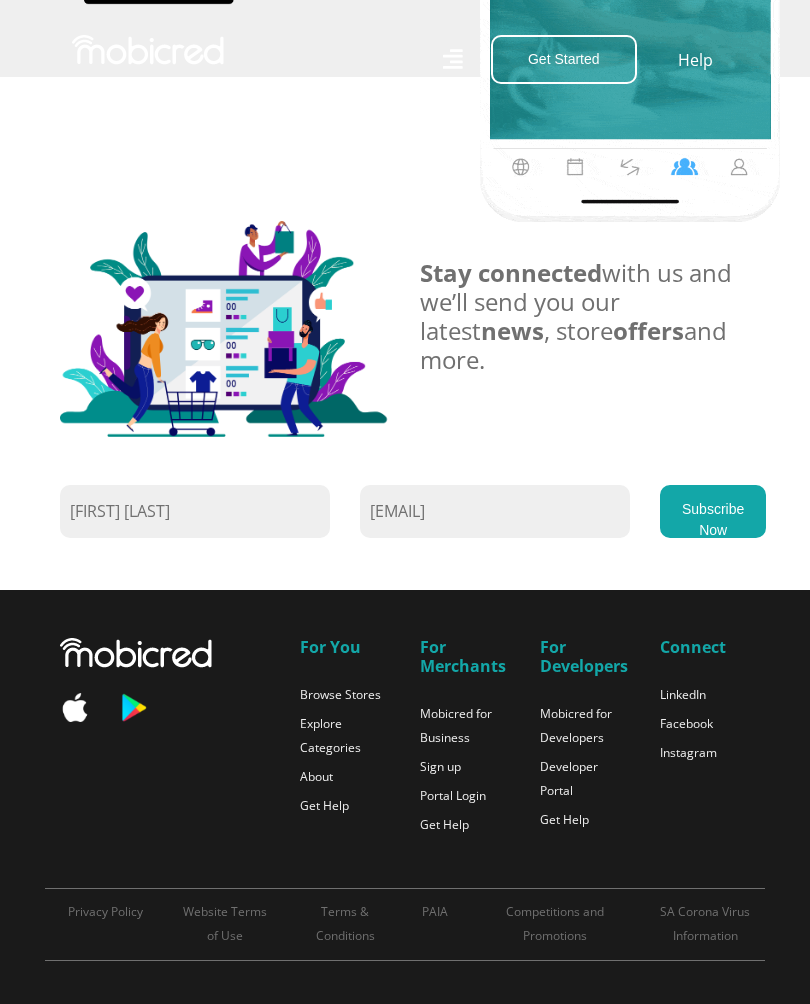 scroll, scrollTop: 1637, scrollLeft: 0, axis: vertical 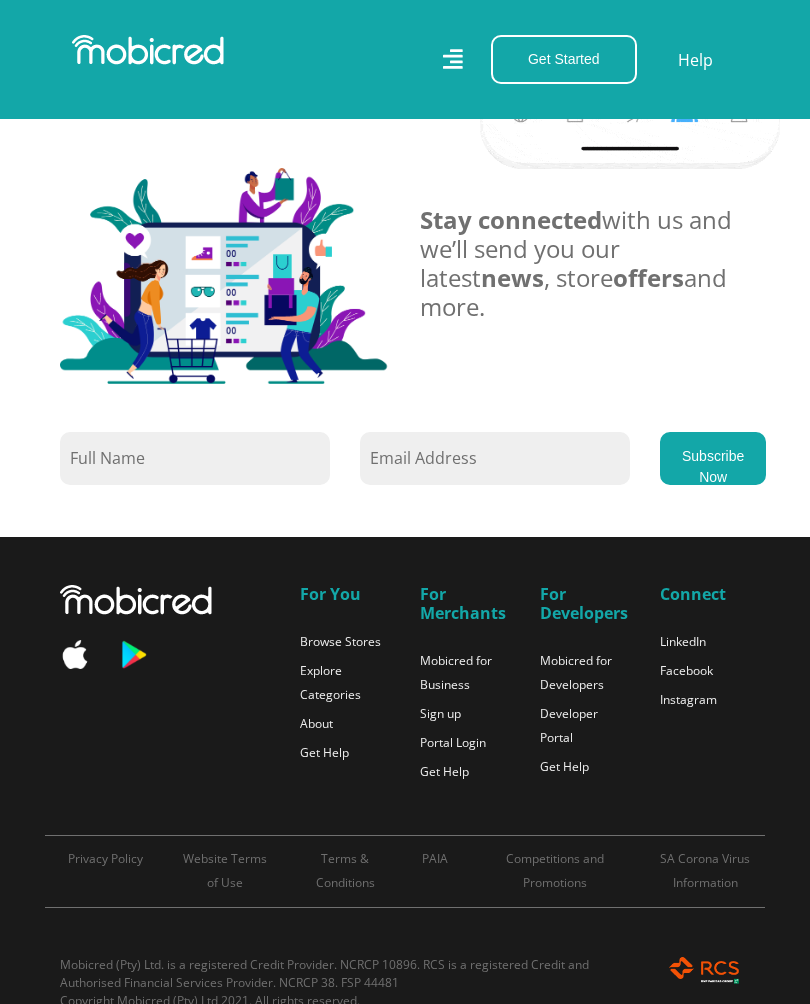 click on "Browse Stores" at bounding box center [340, 641] 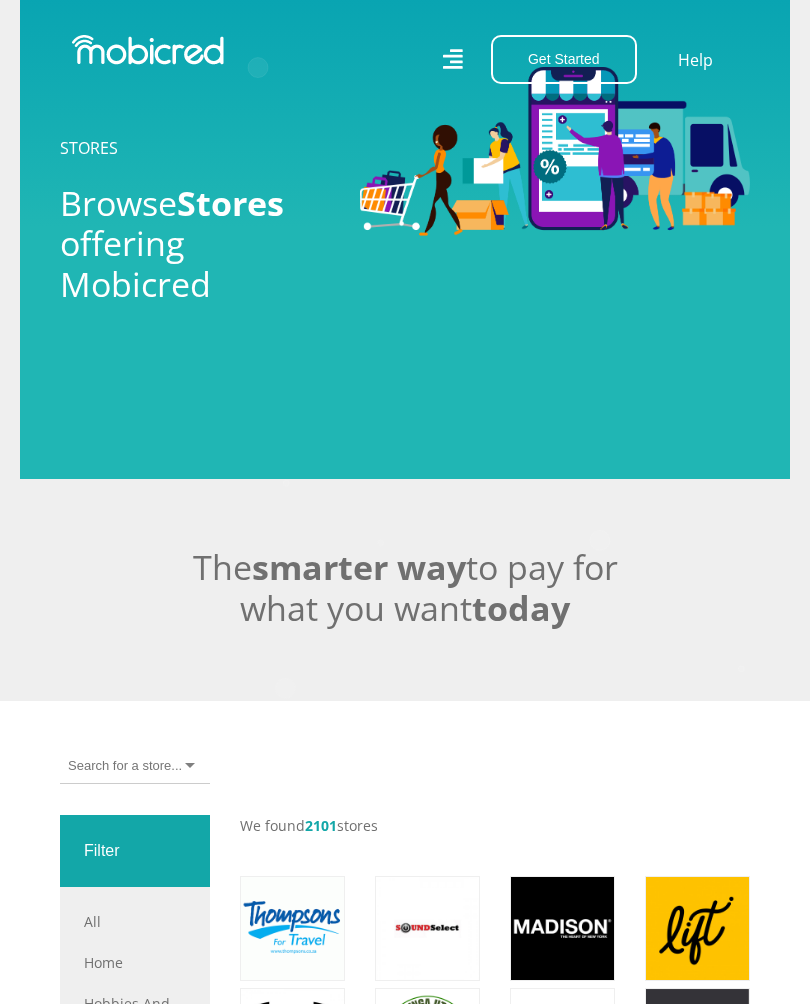 scroll, scrollTop: 0, scrollLeft: 0, axis: both 